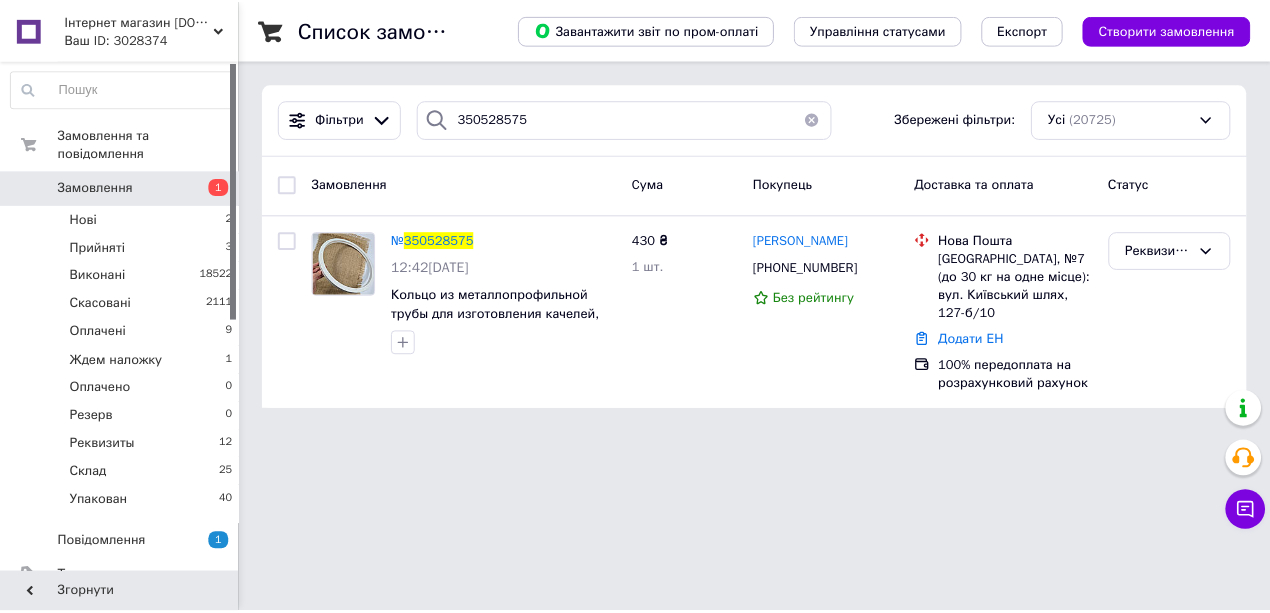 scroll, scrollTop: 0, scrollLeft: 0, axis: both 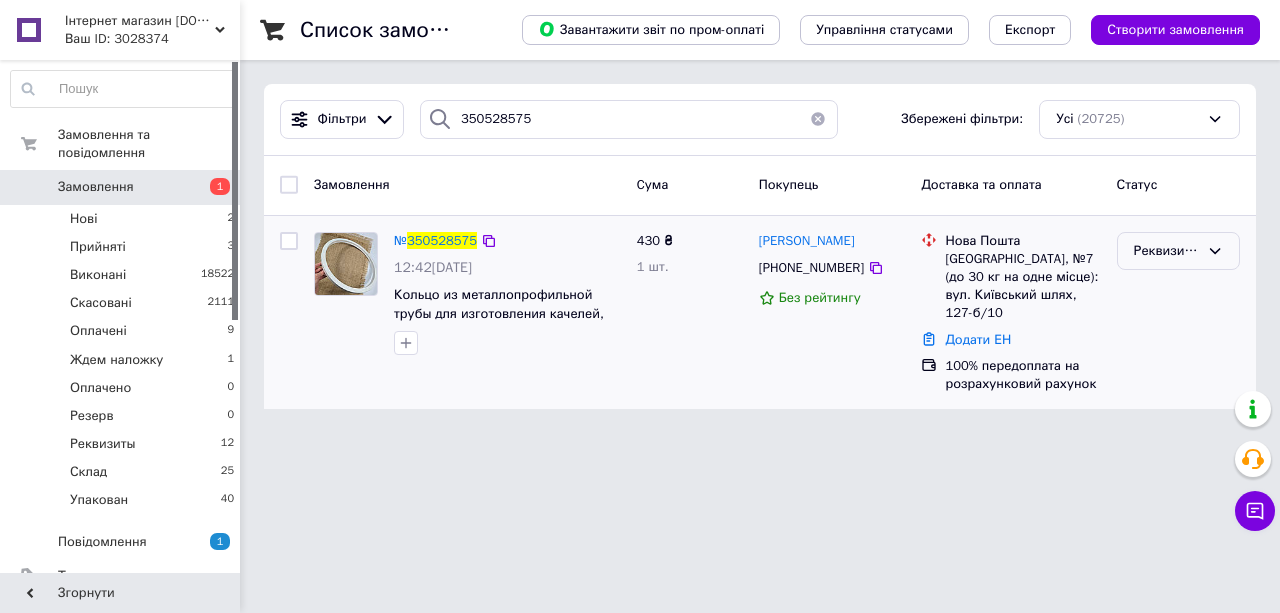click on "Реквизиты" at bounding box center (1166, 251) 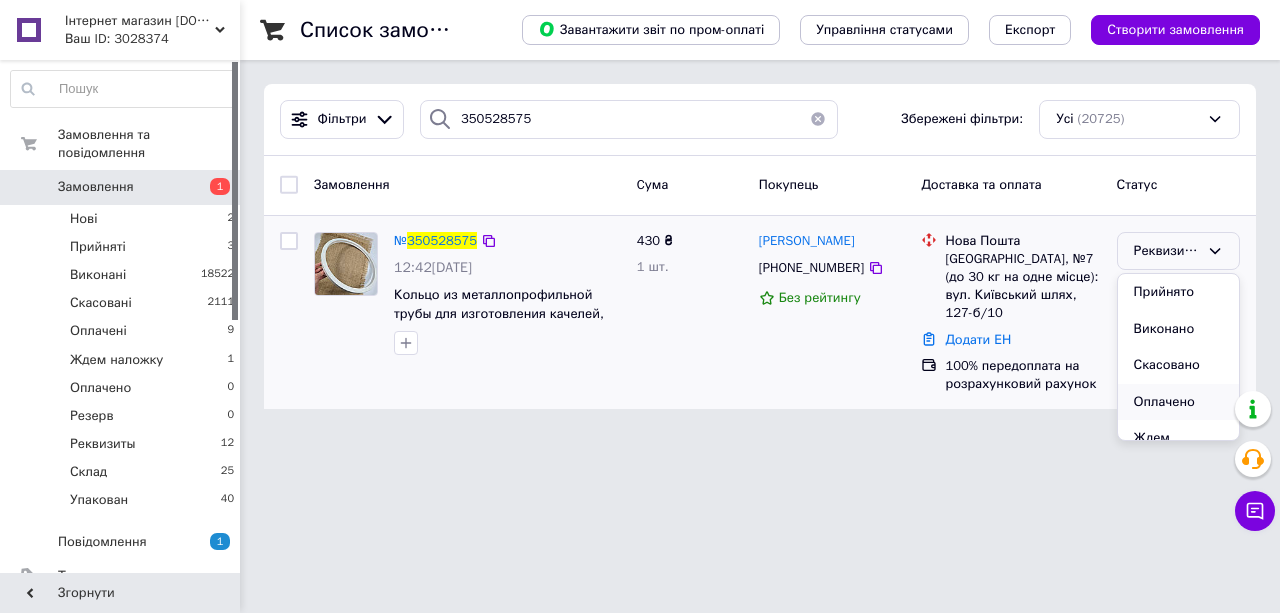 click on "Оплачено" at bounding box center [1178, 402] 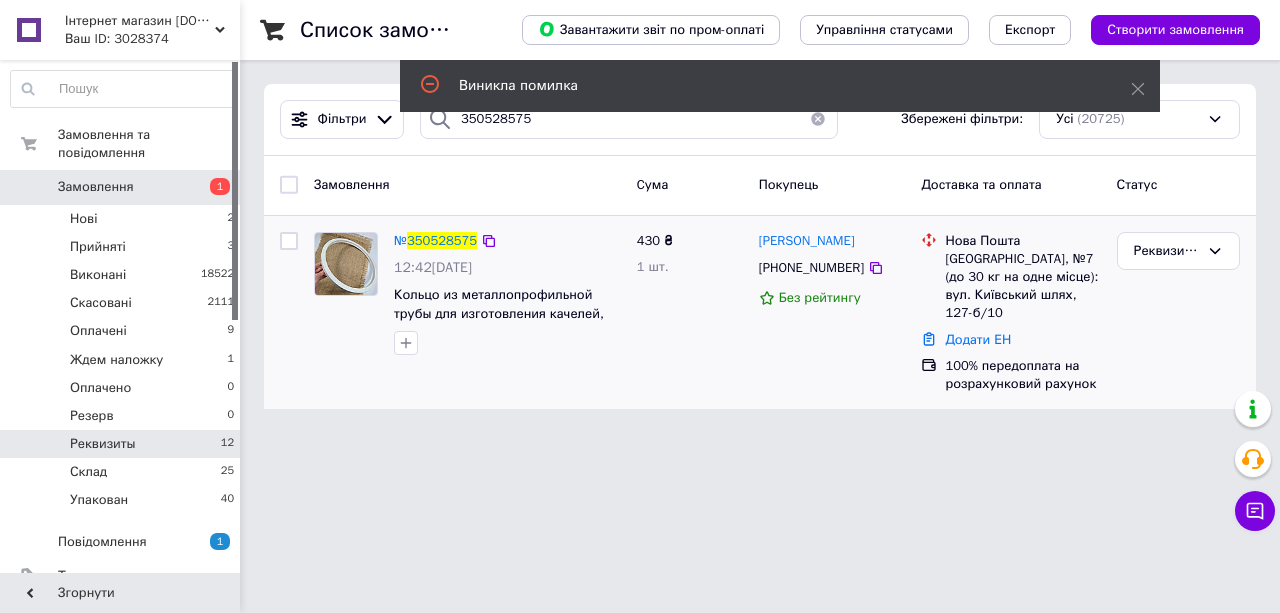 click on "Реквизиты" at bounding box center (103, 444) 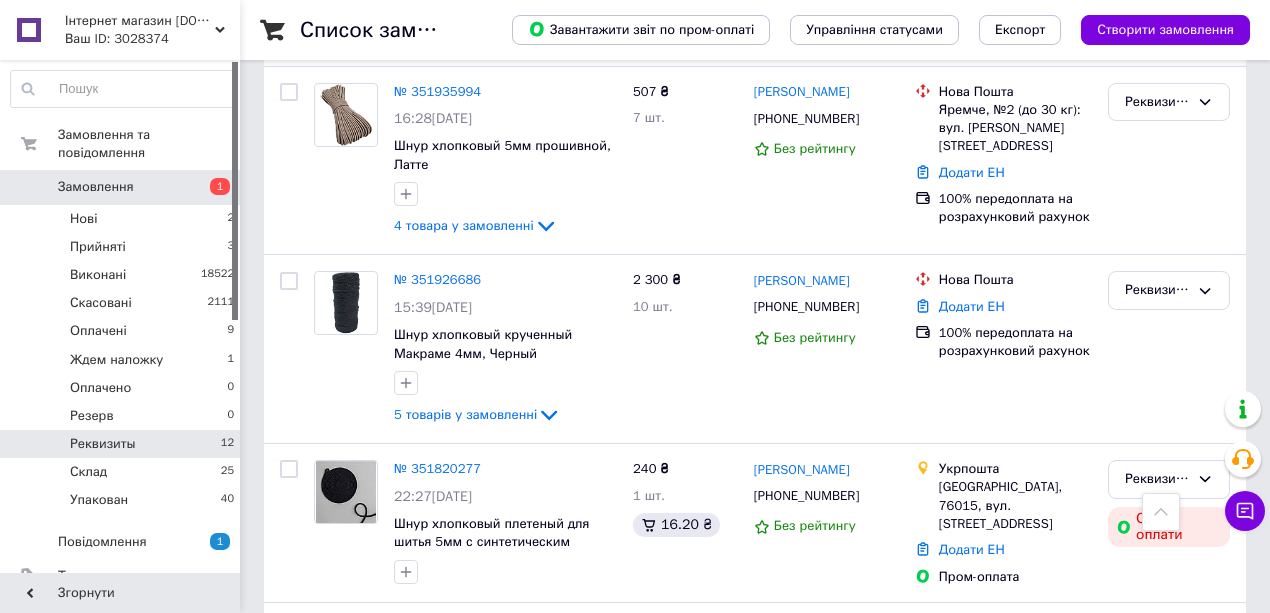 scroll, scrollTop: 800, scrollLeft: 0, axis: vertical 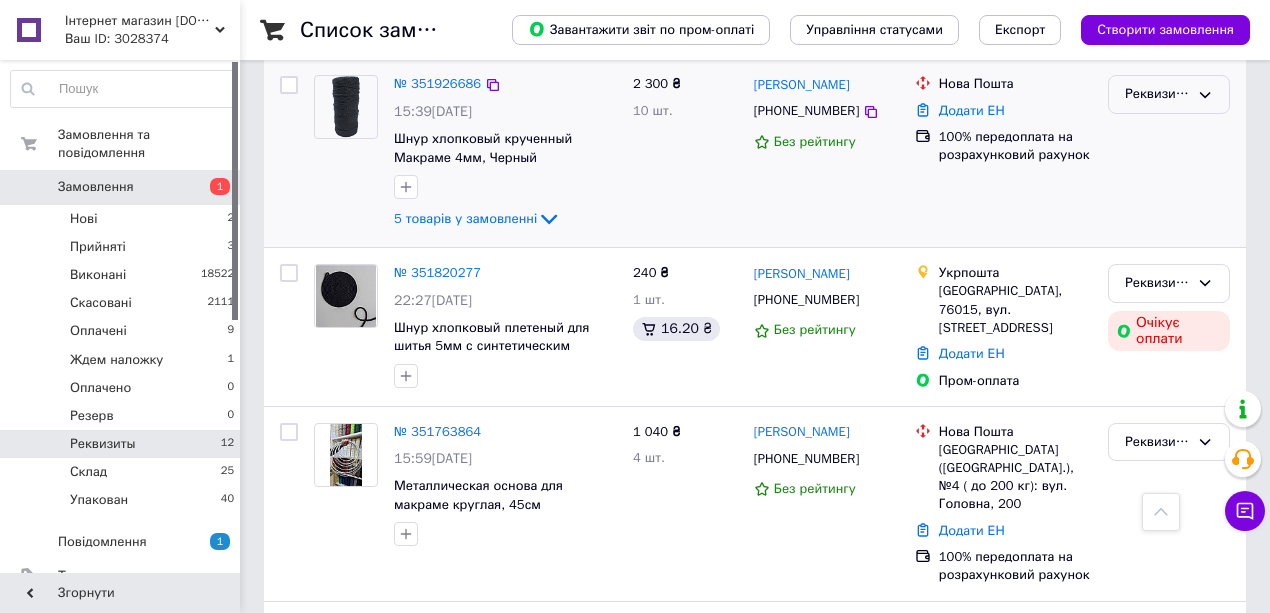 click on "Реквизиты" at bounding box center (1157, 94) 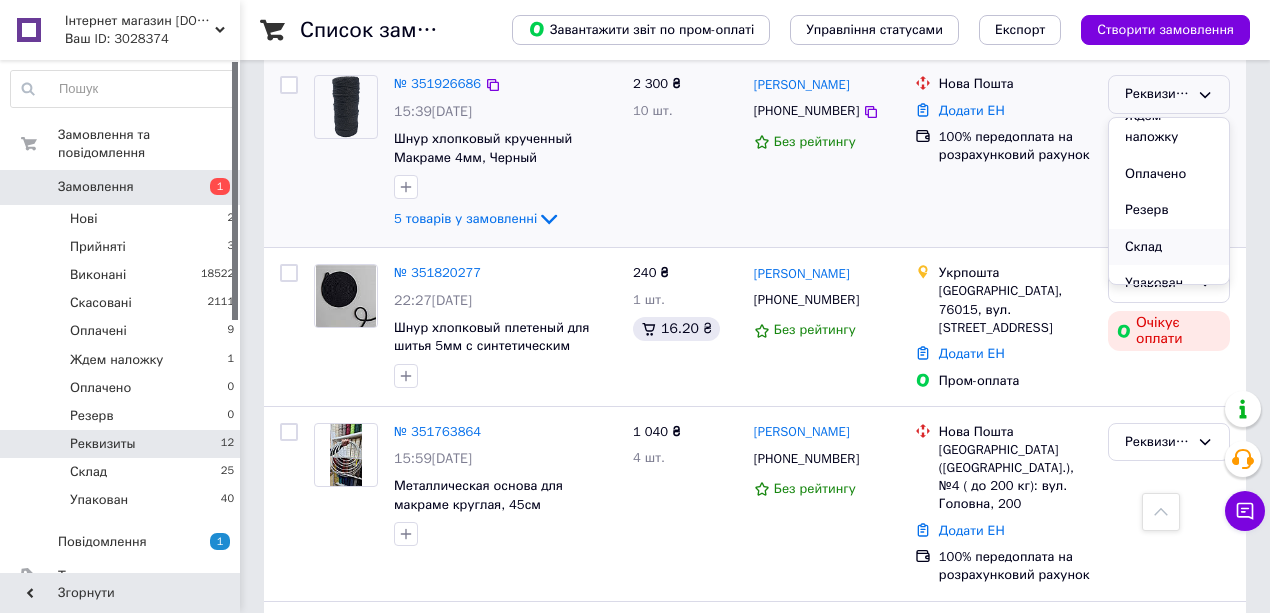 scroll, scrollTop: 184, scrollLeft: 0, axis: vertical 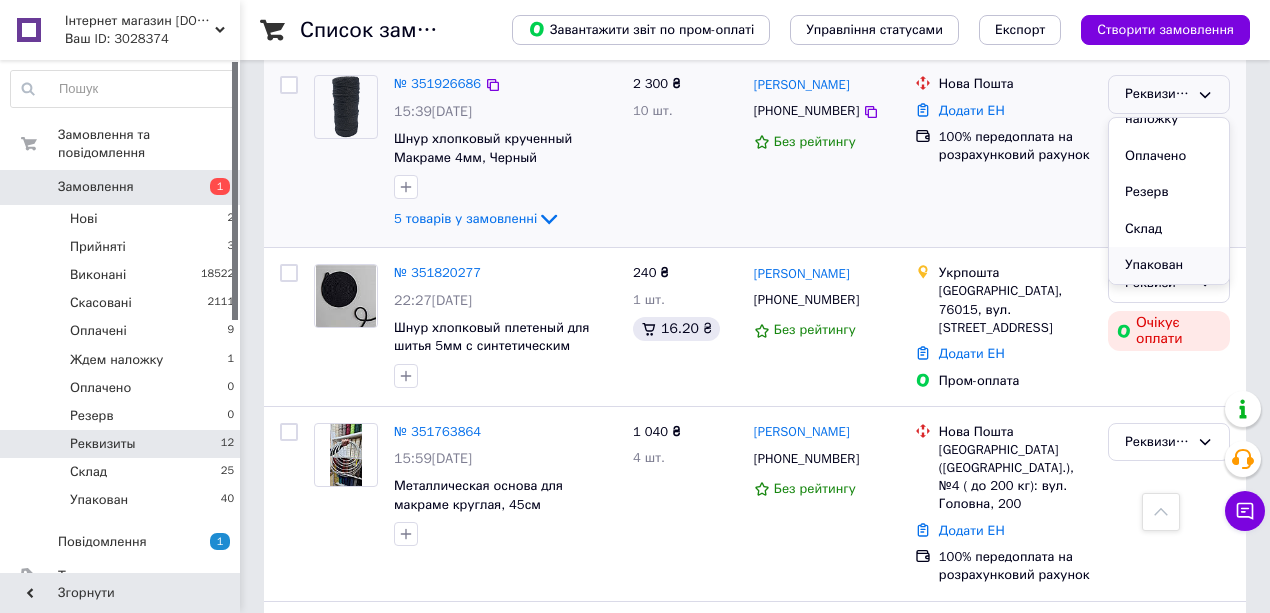 click on "Упакован" at bounding box center (1169, 265) 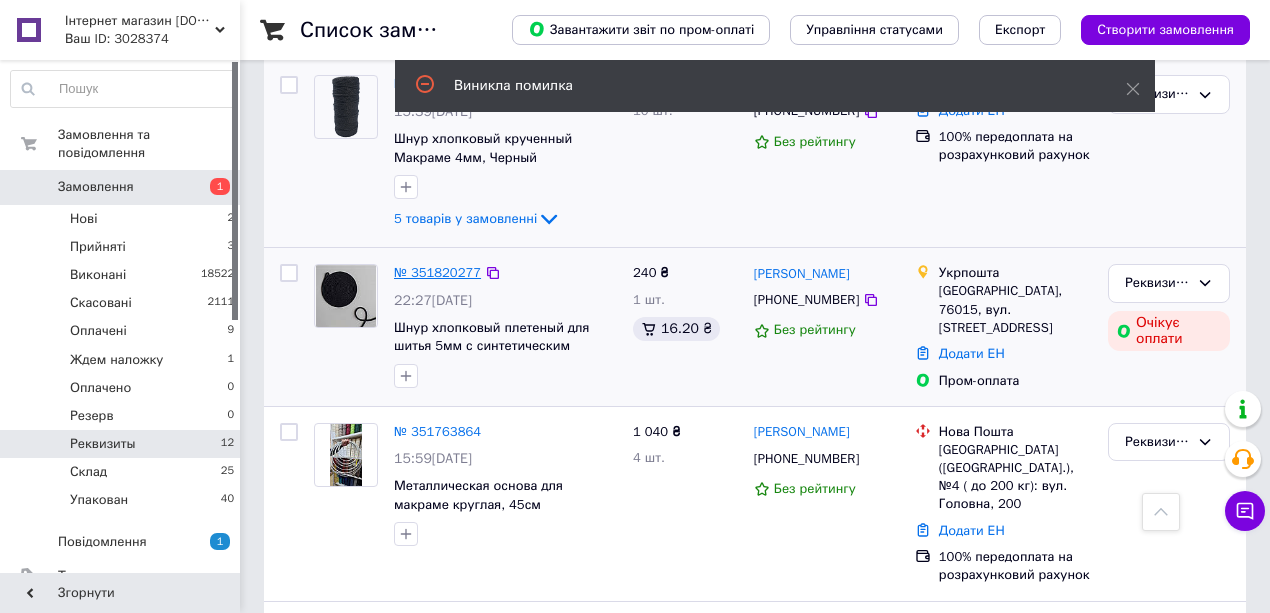 click on "№ 351820277" at bounding box center [437, 272] 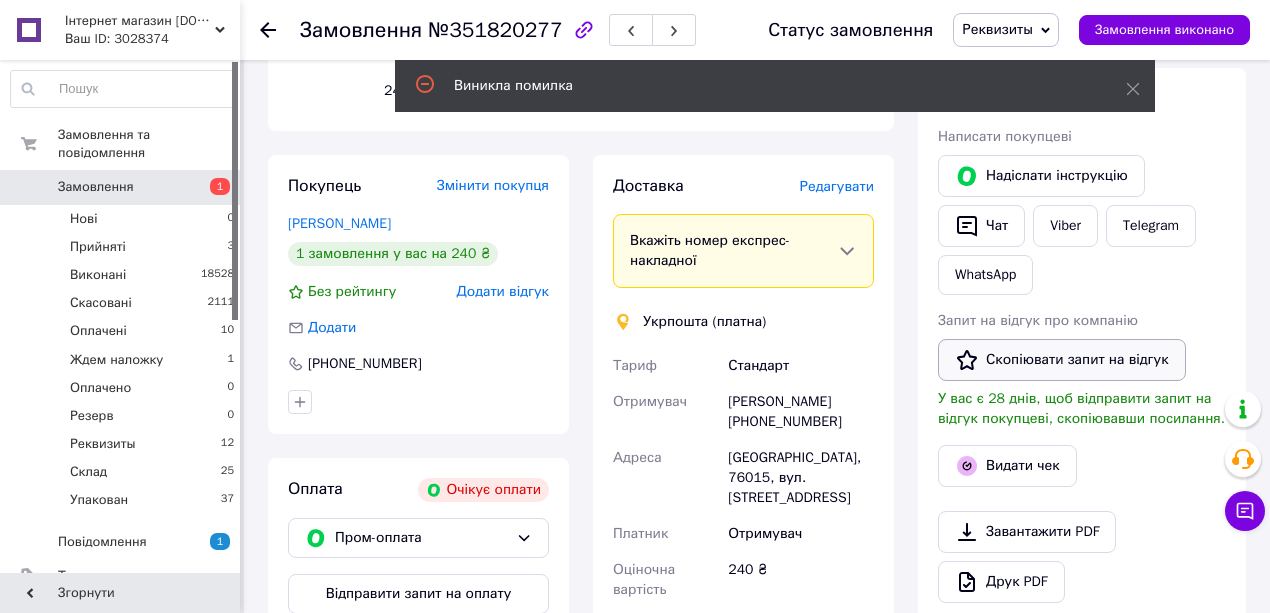 scroll, scrollTop: 333, scrollLeft: 0, axis: vertical 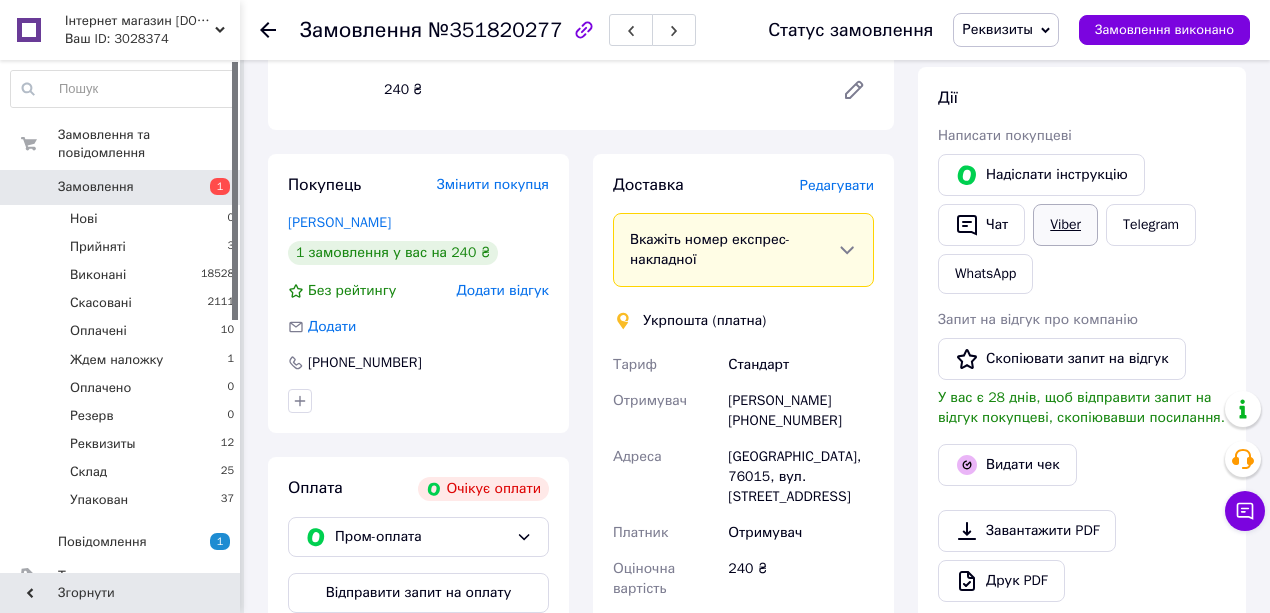 click on "Viber" at bounding box center [1065, 225] 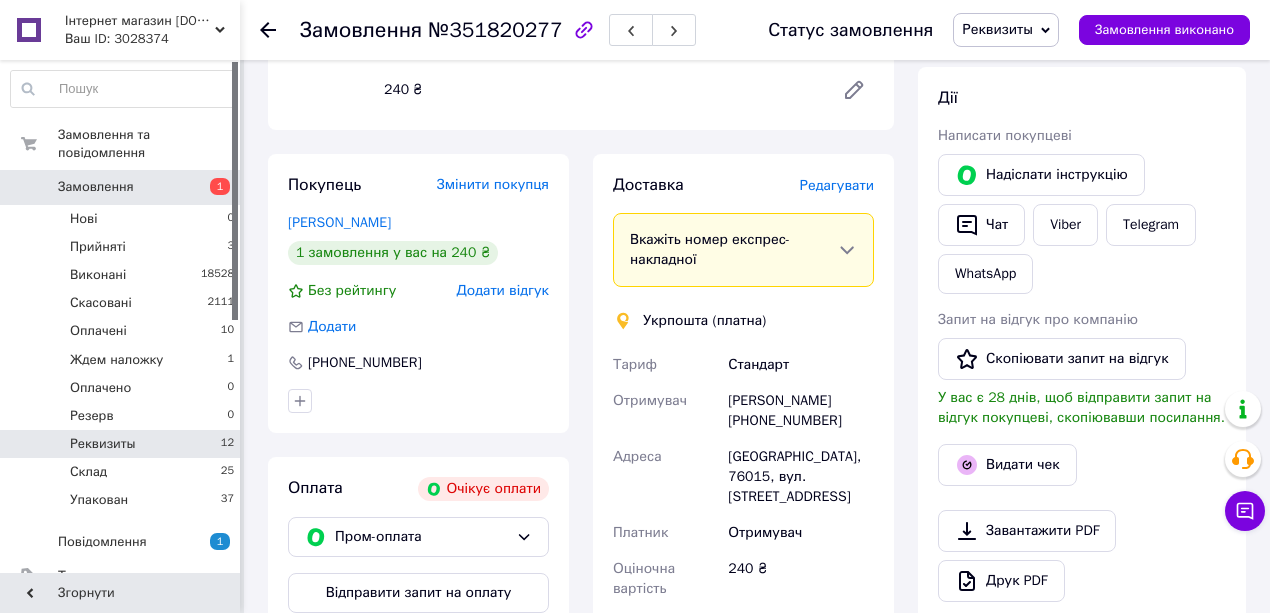 click on "Реквизиты" at bounding box center [103, 444] 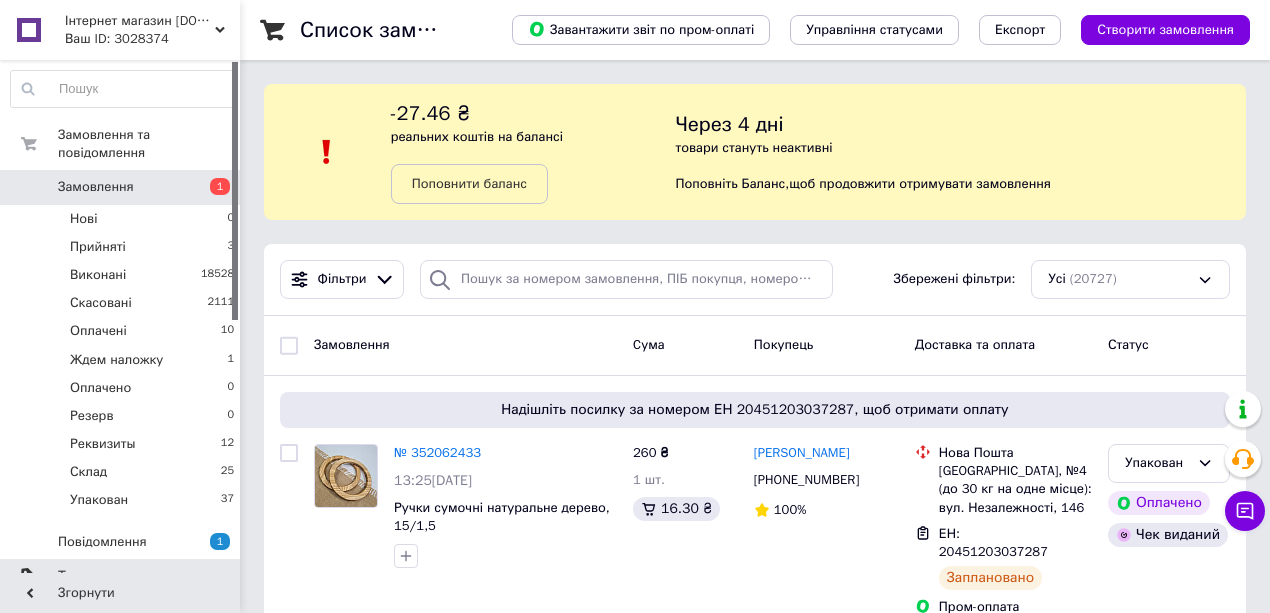 click on "Товари та послуги" at bounding box center (115, 576) 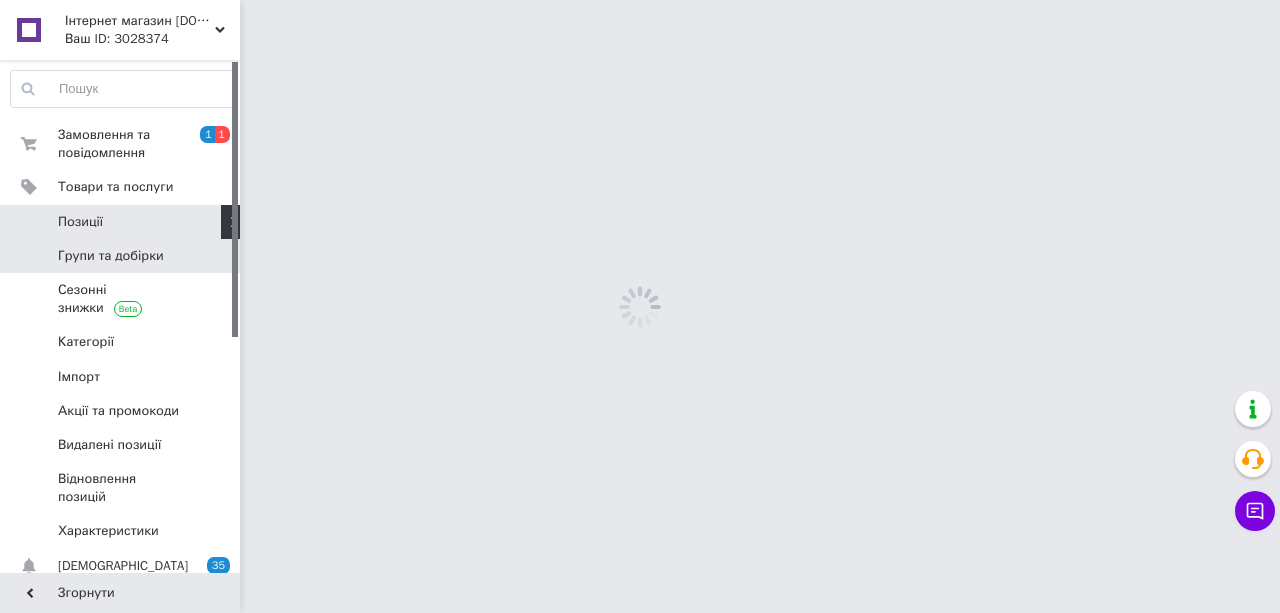 click on "Групи та добірки" at bounding box center (111, 256) 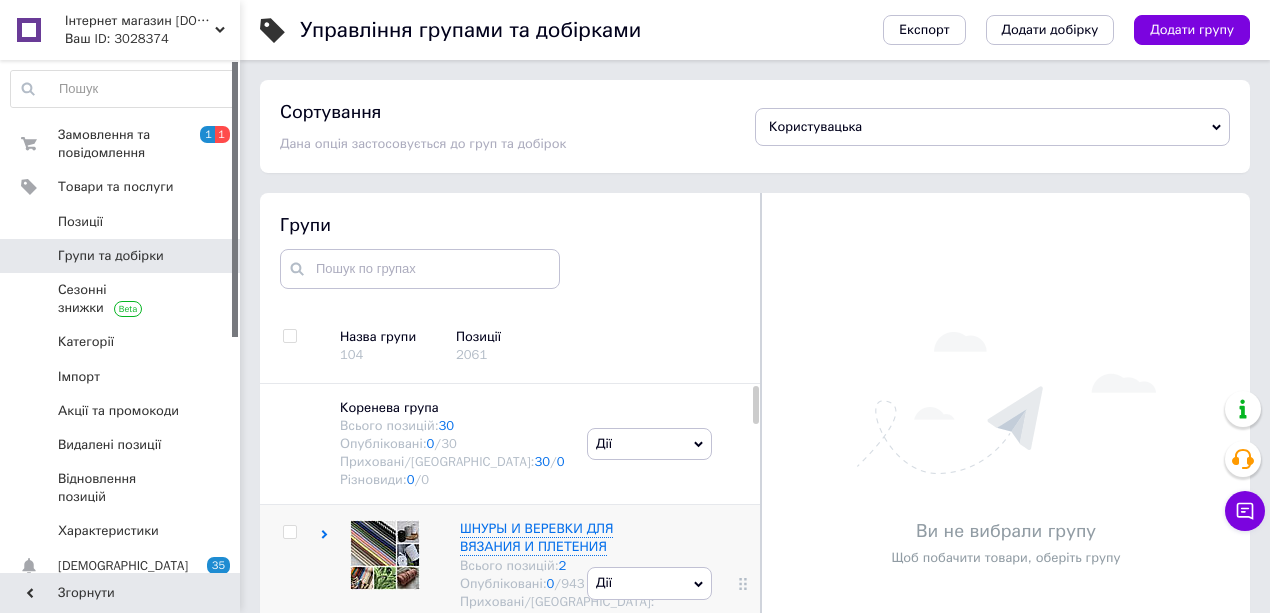 click 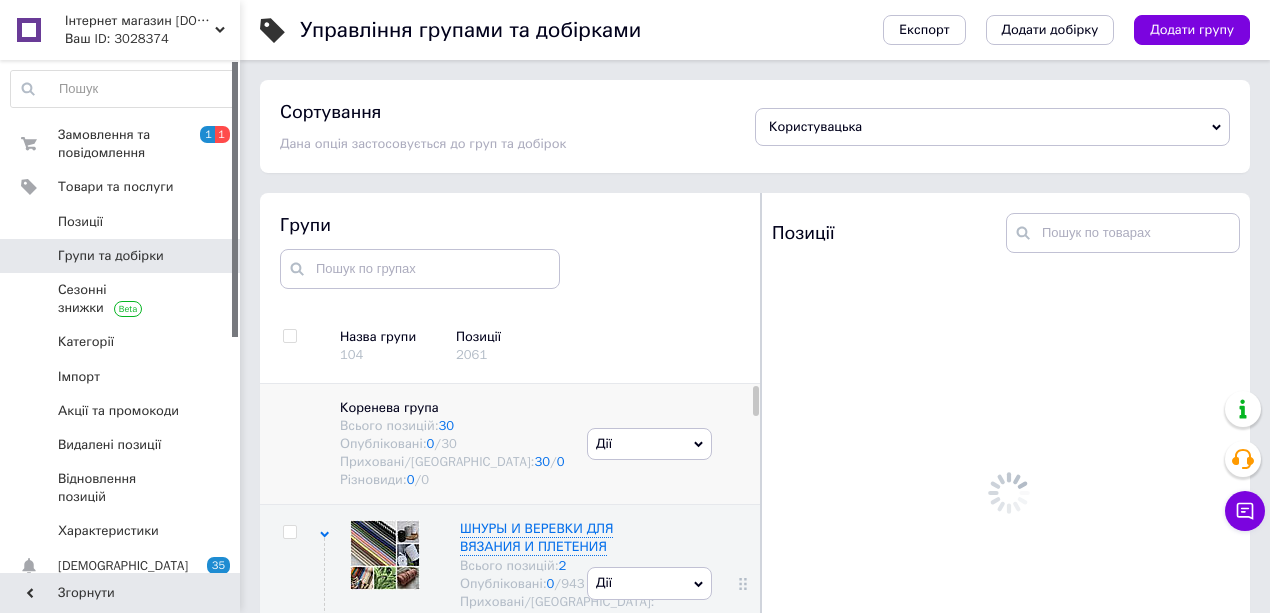 scroll, scrollTop: 113, scrollLeft: 0, axis: vertical 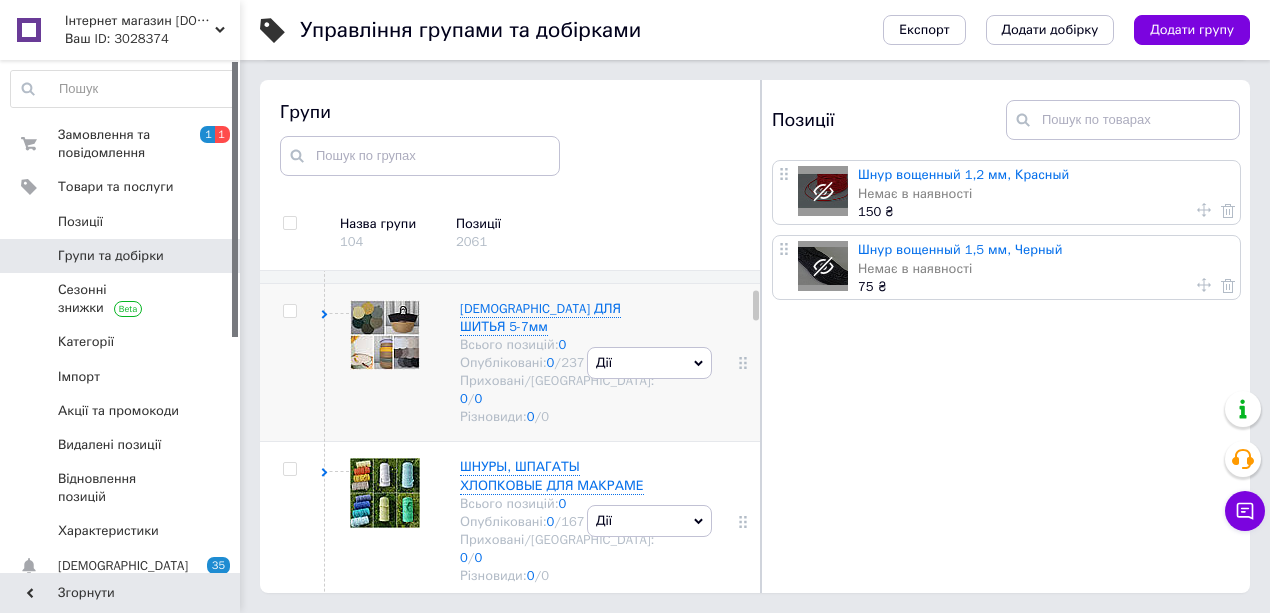 click 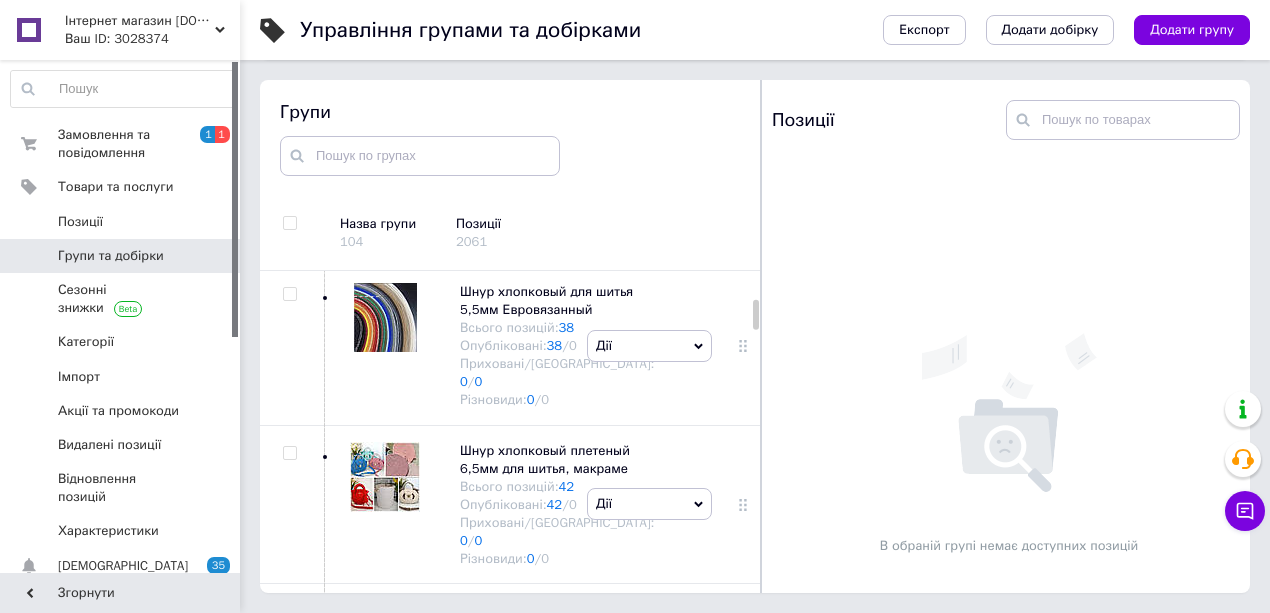 scroll, scrollTop: 666, scrollLeft: 0, axis: vertical 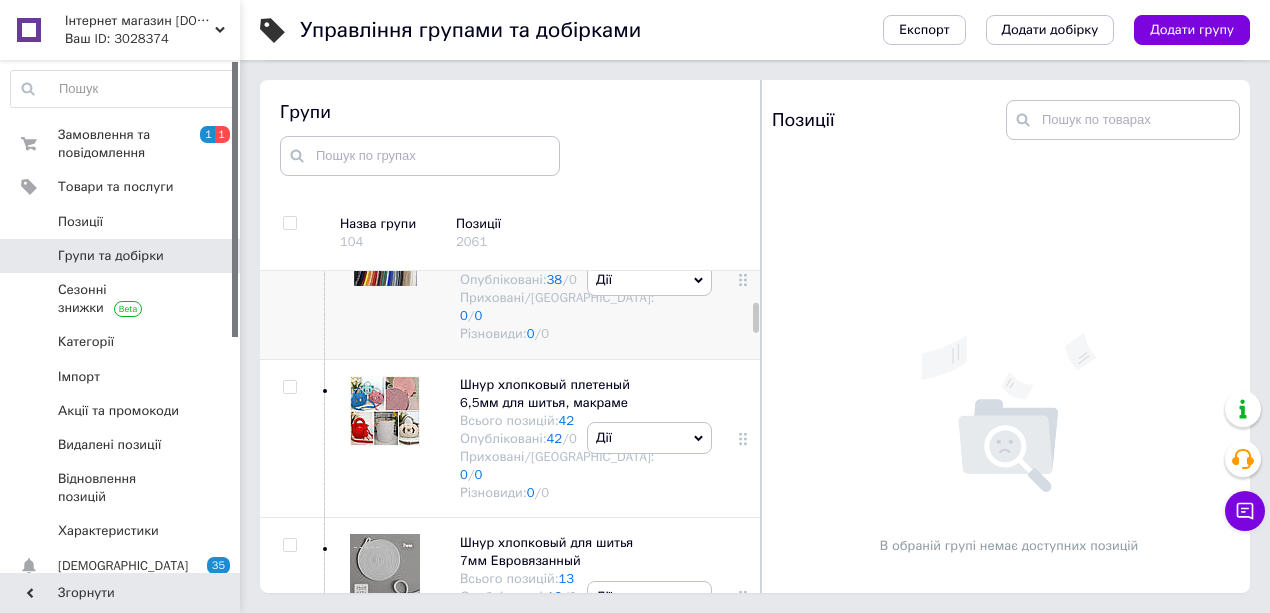 click at bounding box center [289, 228] 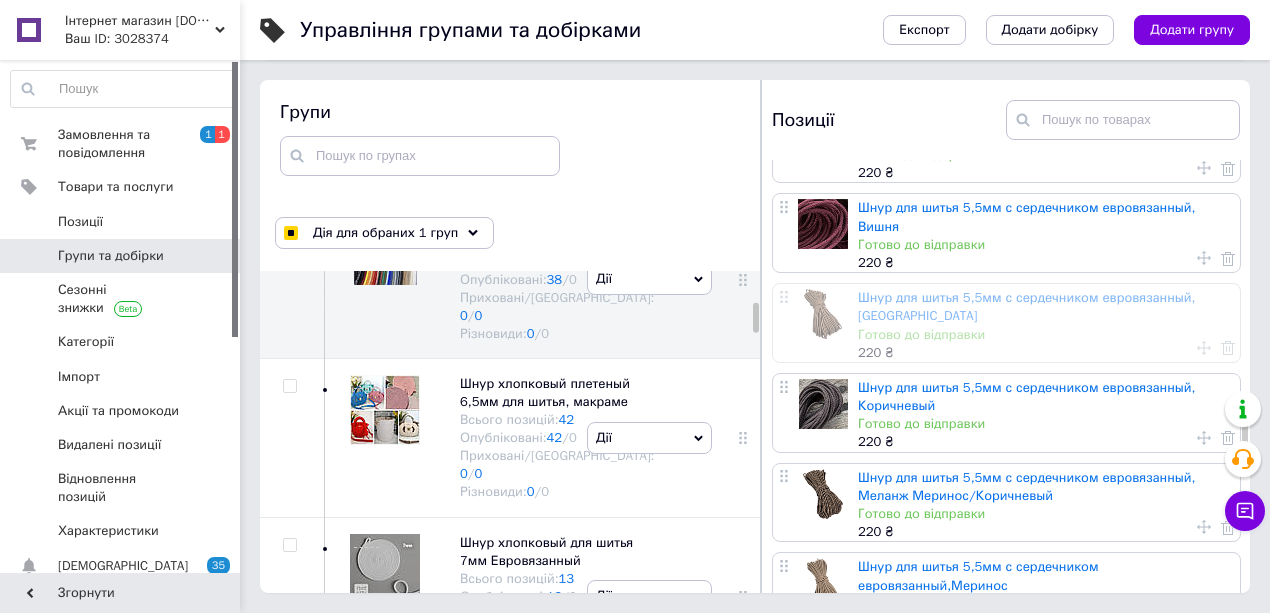 scroll, scrollTop: 0, scrollLeft: 0, axis: both 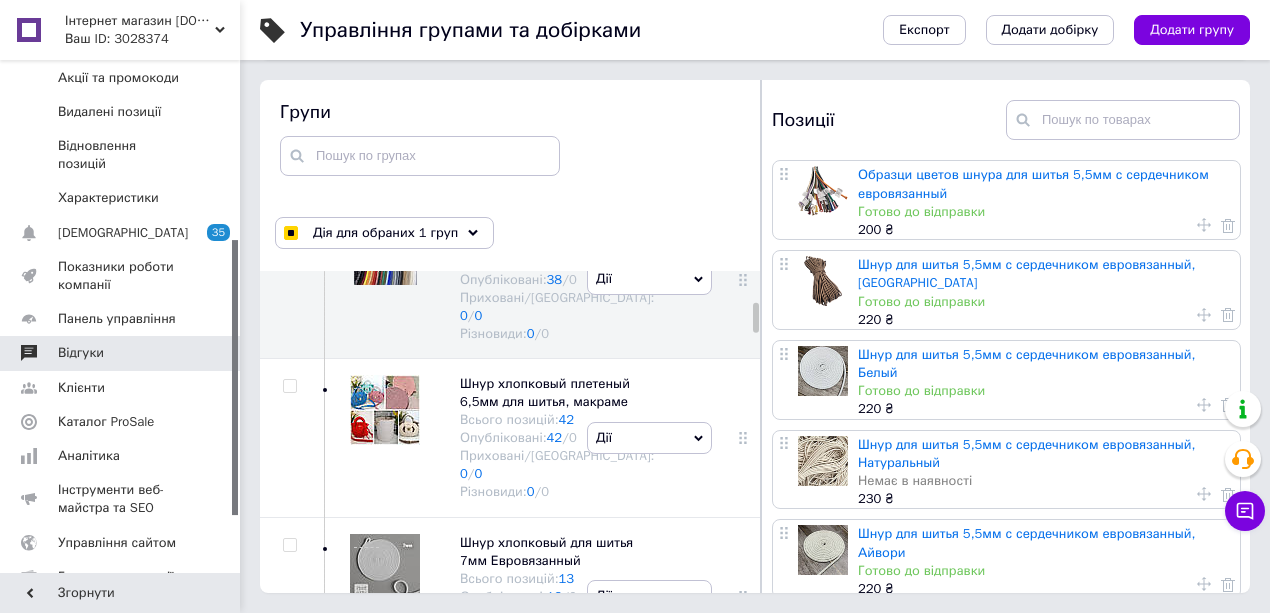 click on "Відгуки" at bounding box center (81, 353) 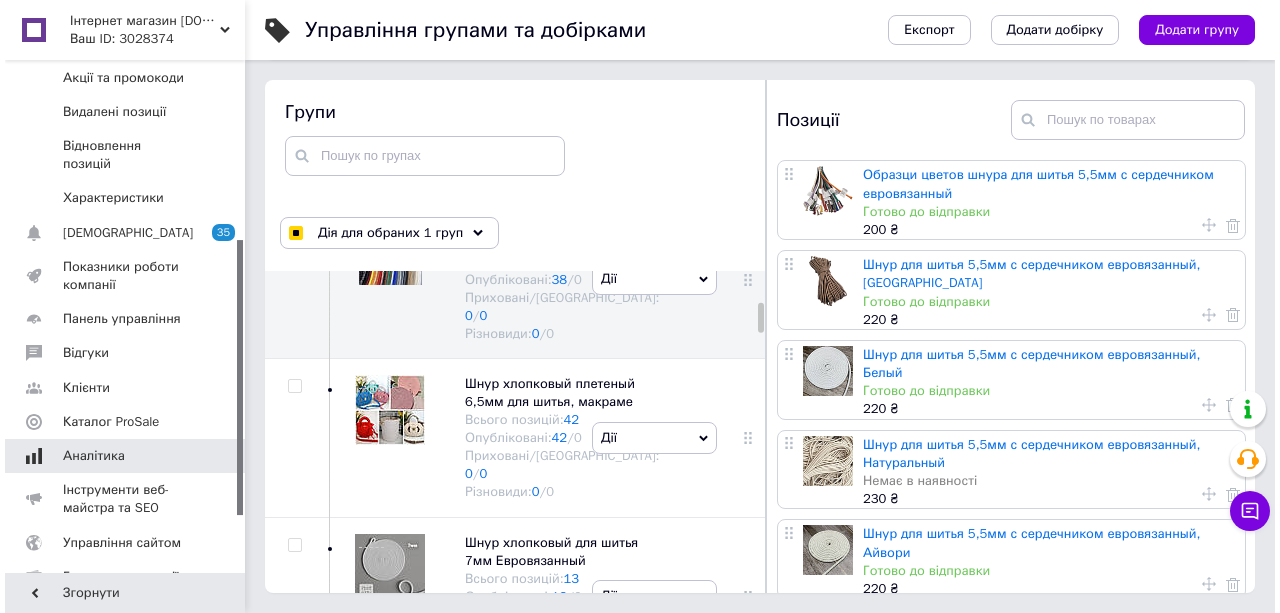 scroll, scrollTop: 0, scrollLeft: 0, axis: both 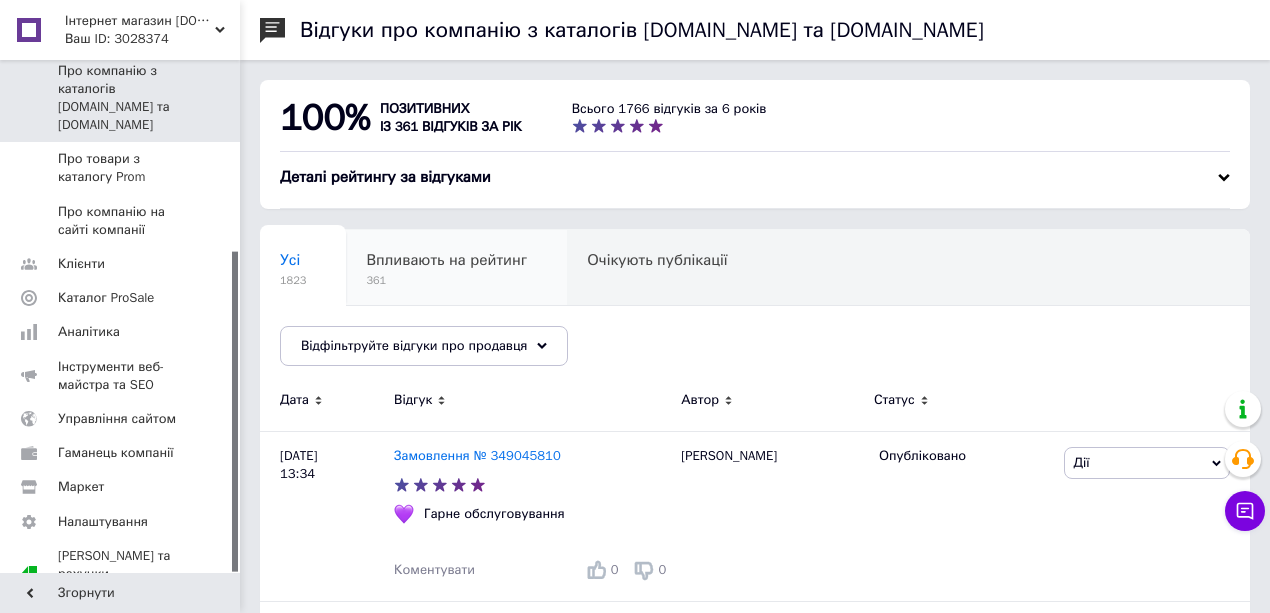 click on "Впливають на рейтинг" at bounding box center [446, 260] 